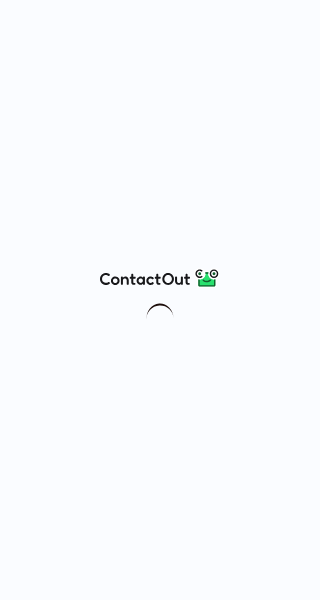 scroll, scrollTop: 0, scrollLeft: 0, axis: both 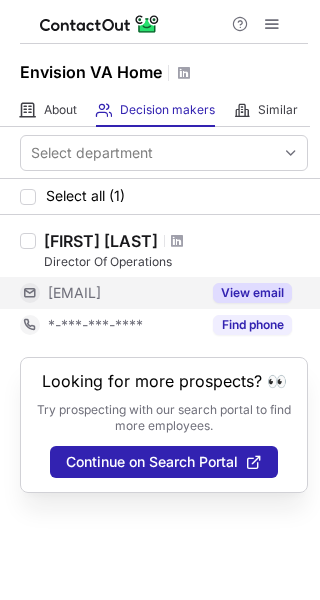 click on "View email" at bounding box center [252, 293] 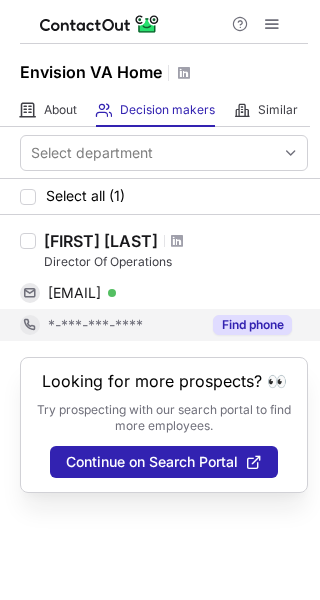 click on "Find phone" at bounding box center [252, 325] 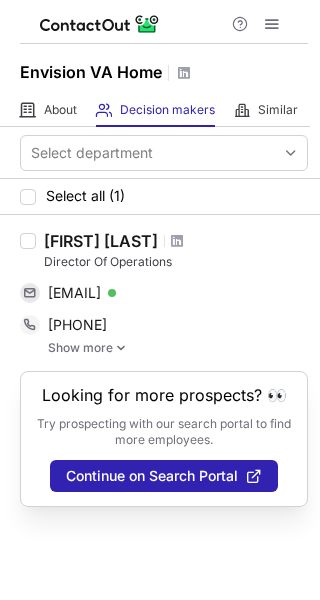 click on "Show more" at bounding box center [178, 348] 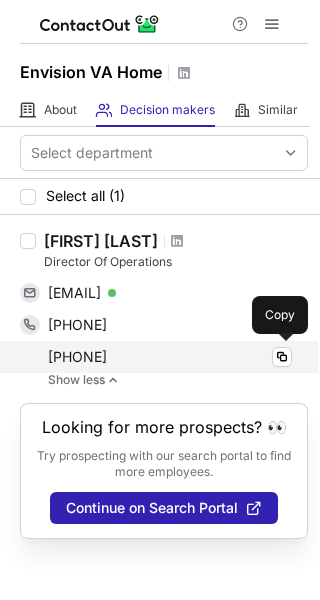 drag, startPoint x: 40, startPoint y: 324, endPoint x: 158, endPoint y: 357, distance: 122.52755 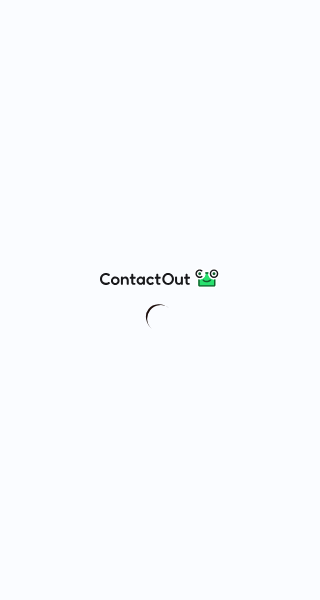 scroll, scrollTop: 0, scrollLeft: 0, axis: both 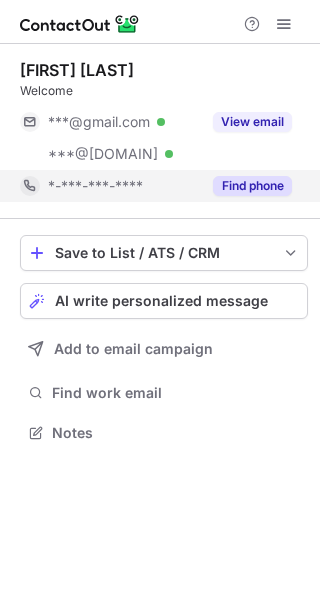 click on "Find phone" at bounding box center [252, 186] 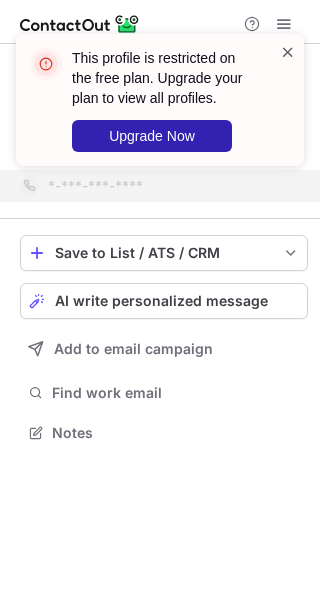 click at bounding box center [288, 52] 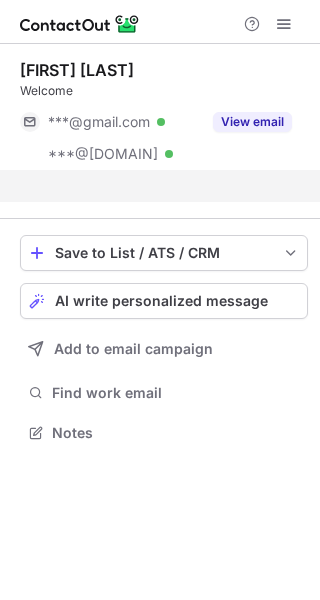 scroll, scrollTop: 387, scrollLeft: 320, axis: both 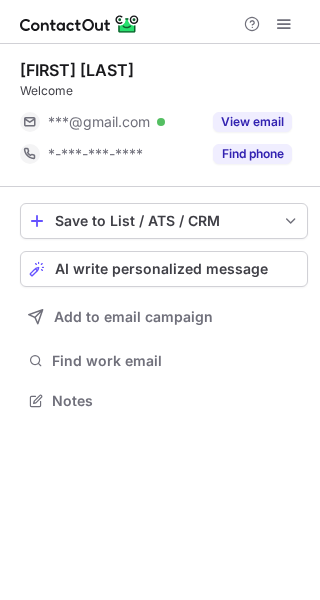 click on "Find phone" at bounding box center (246, 154) 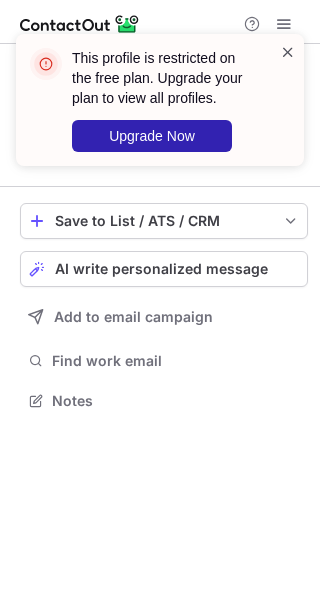 click at bounding box center [288, 52] 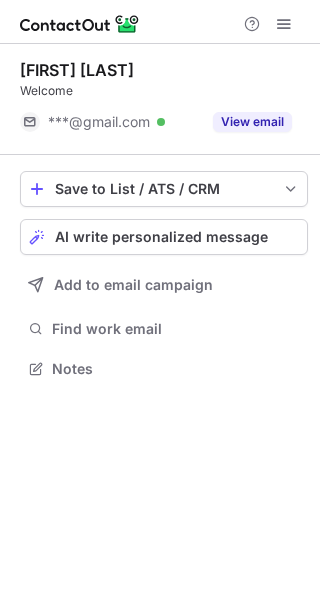 scroll, scrollTop: 355, scrollLeft: 320, axis: both 